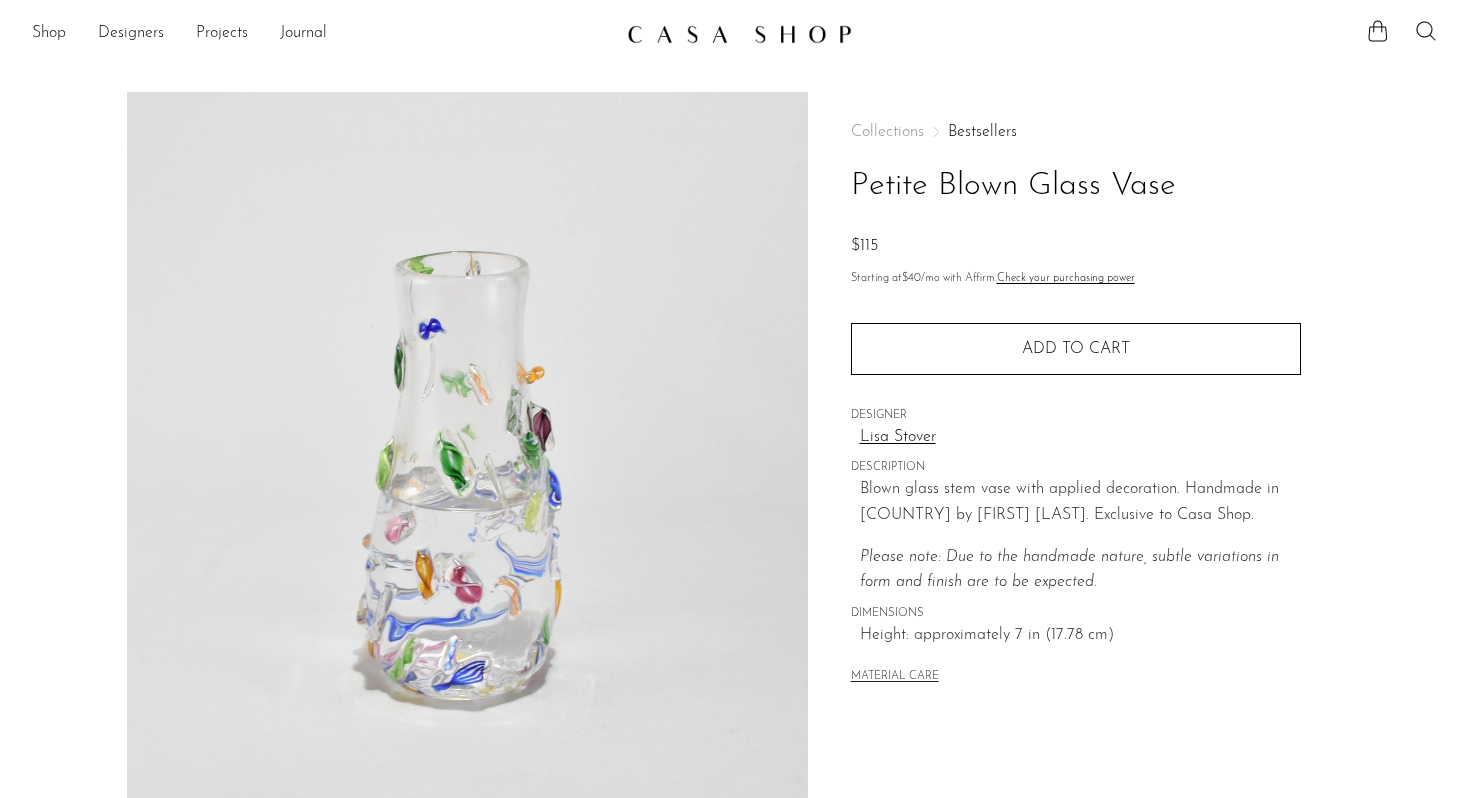 scroll, scrollTop: 0, scrollLeft: 0, axis: both 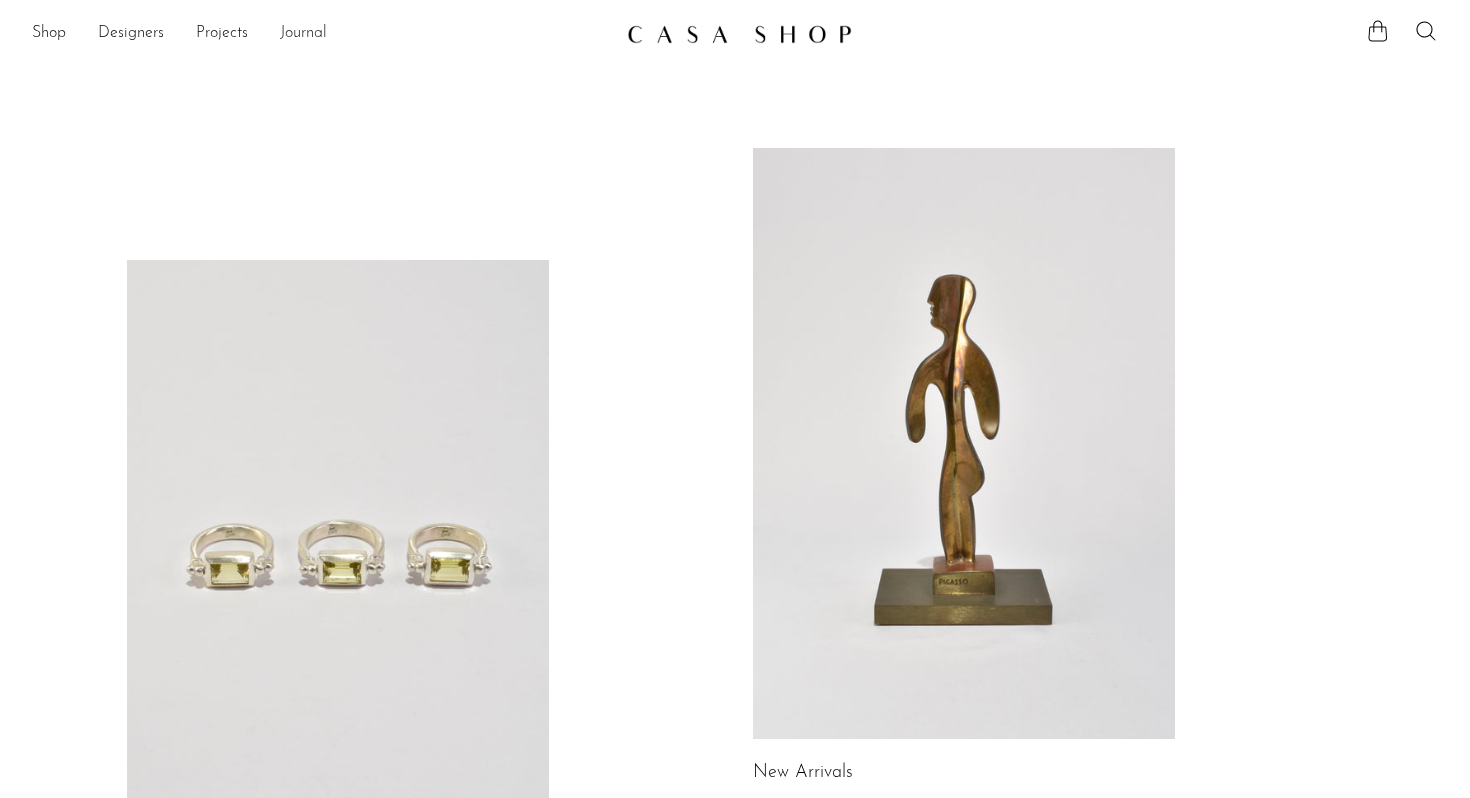 click on "Journal" at bounding box center [303, 34] 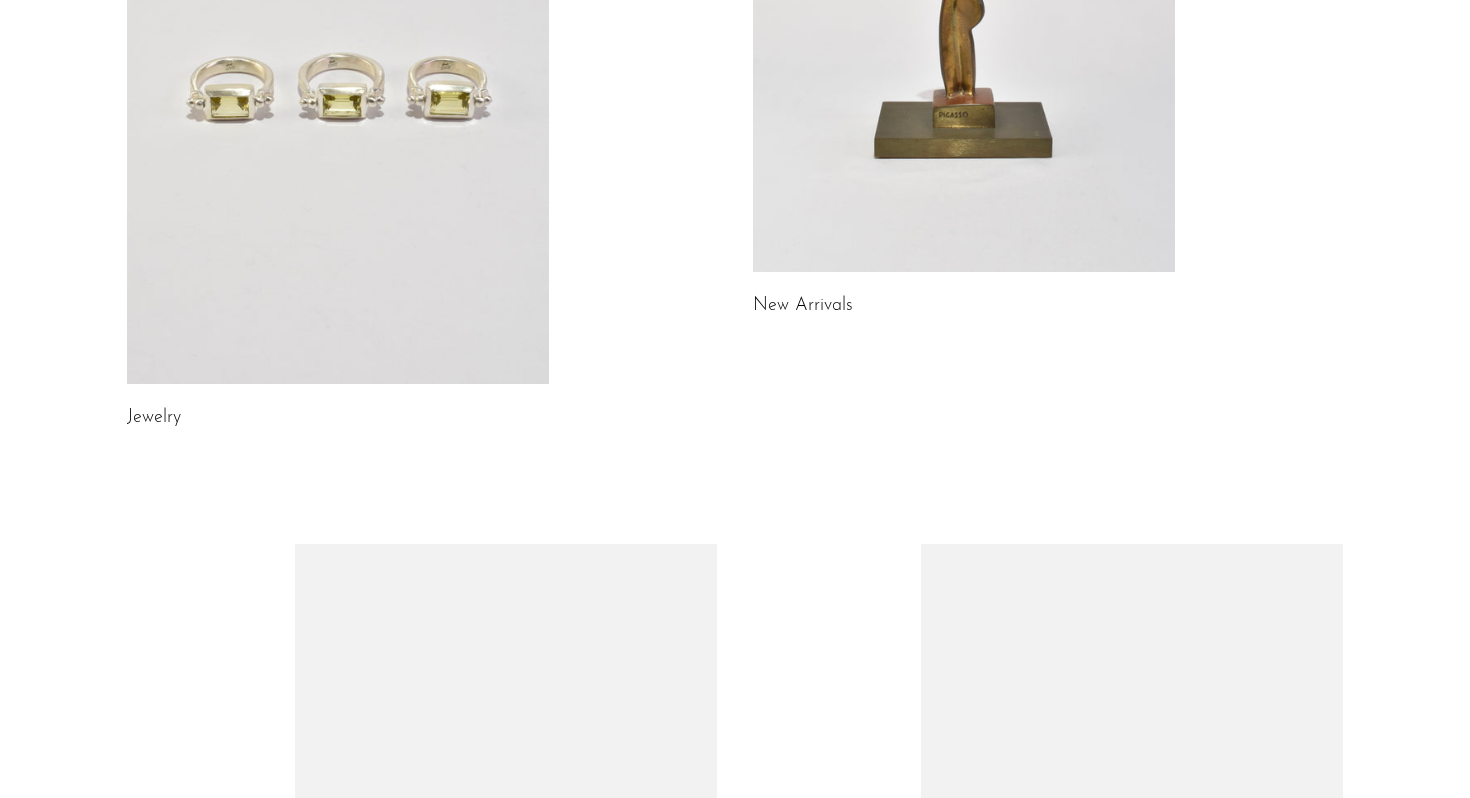 scroll, scrollTop: 0, scrollLeft: 0, axis: both 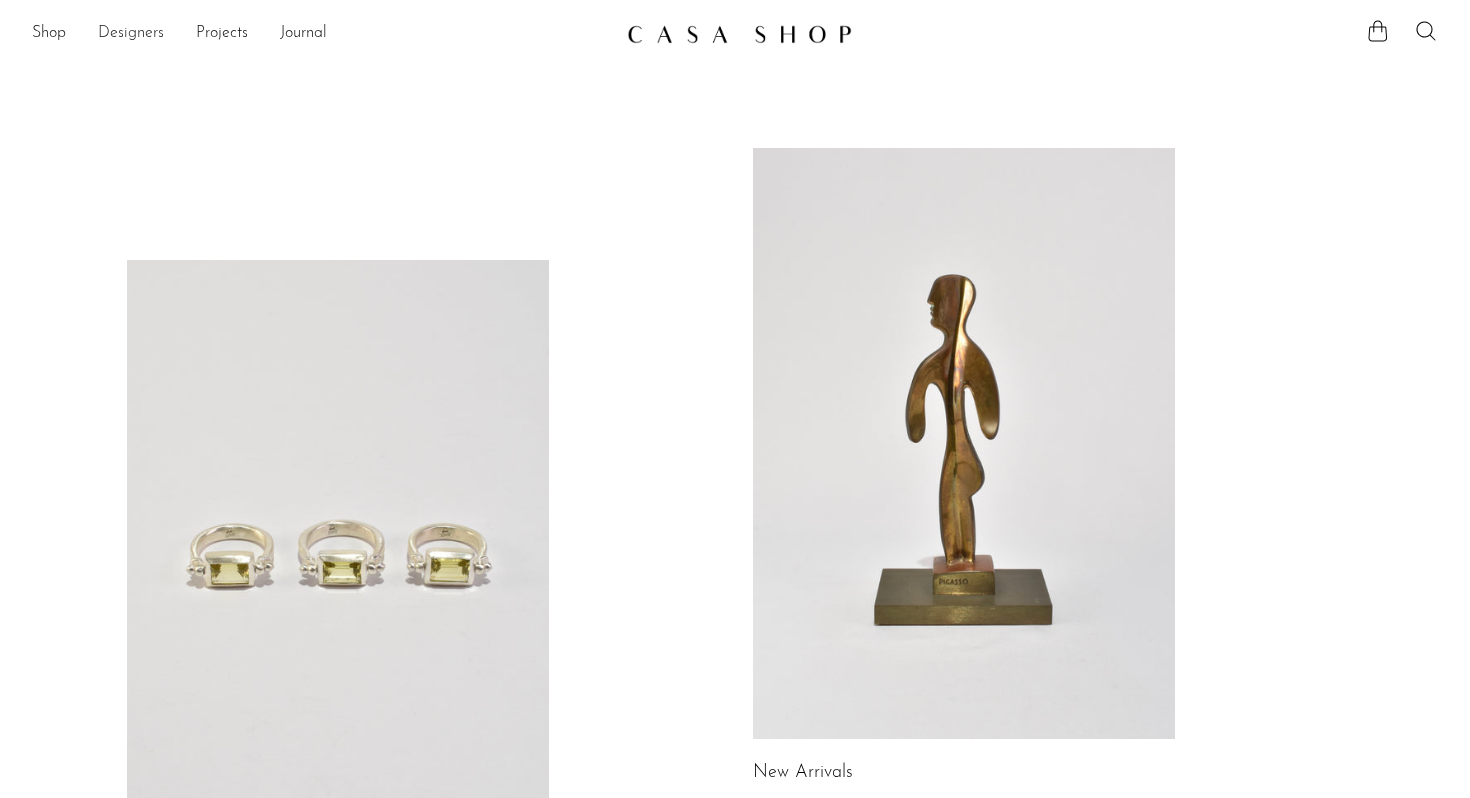 click on "Designers" at bounding box center [131, 34] 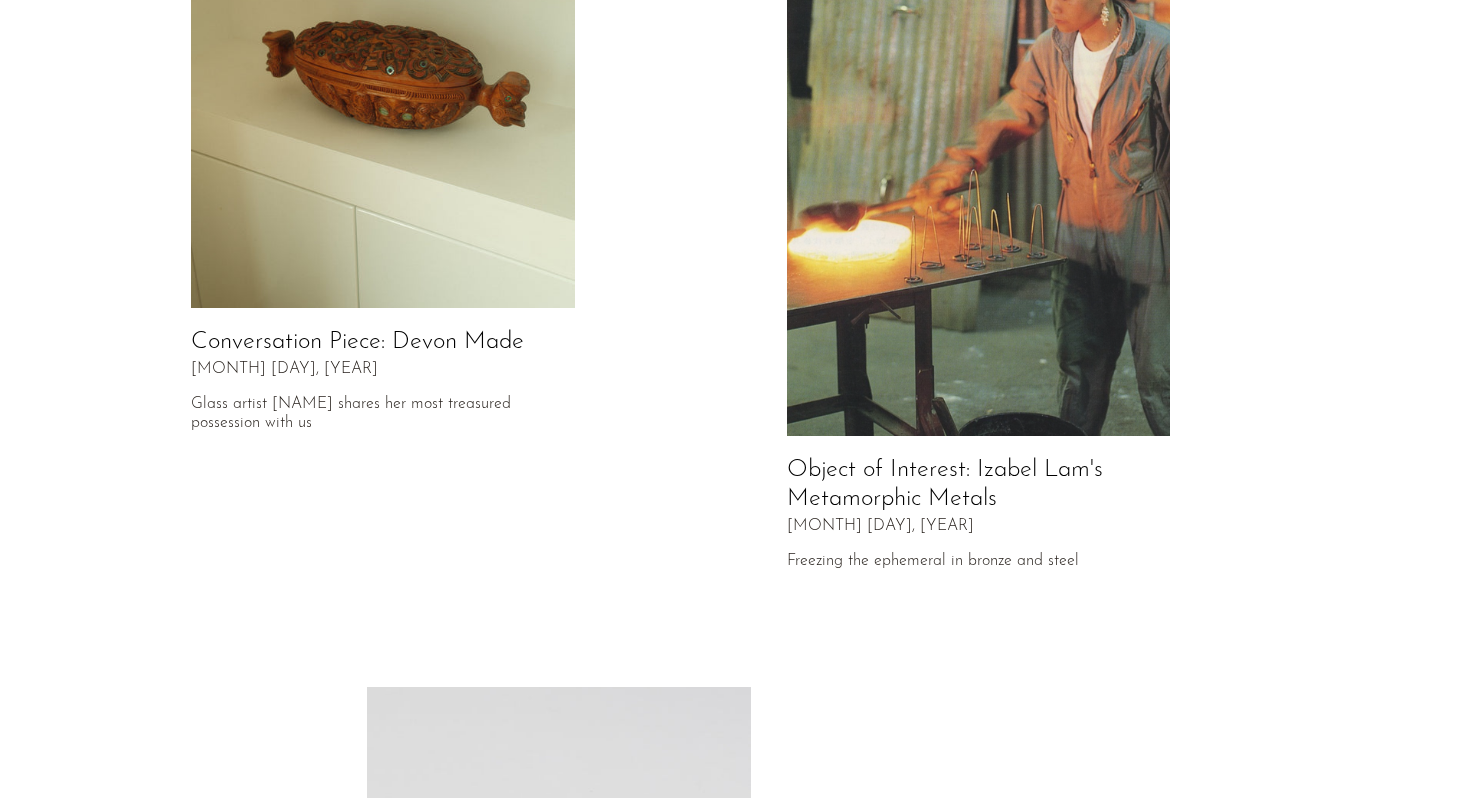 scroll, scrollTop: 173, scrollLeft: 0, axis: vertical 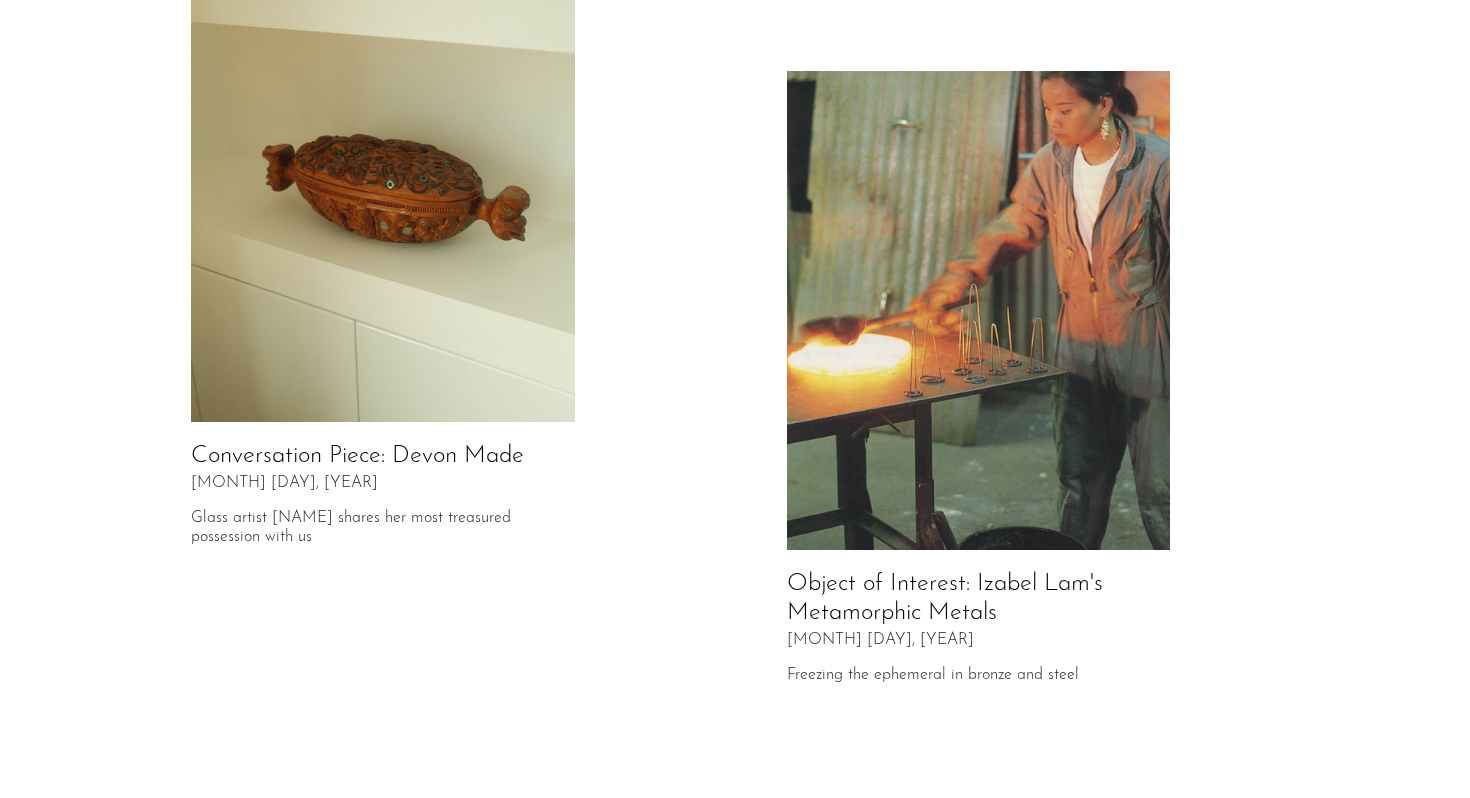 click at bounding box center (383, 183) 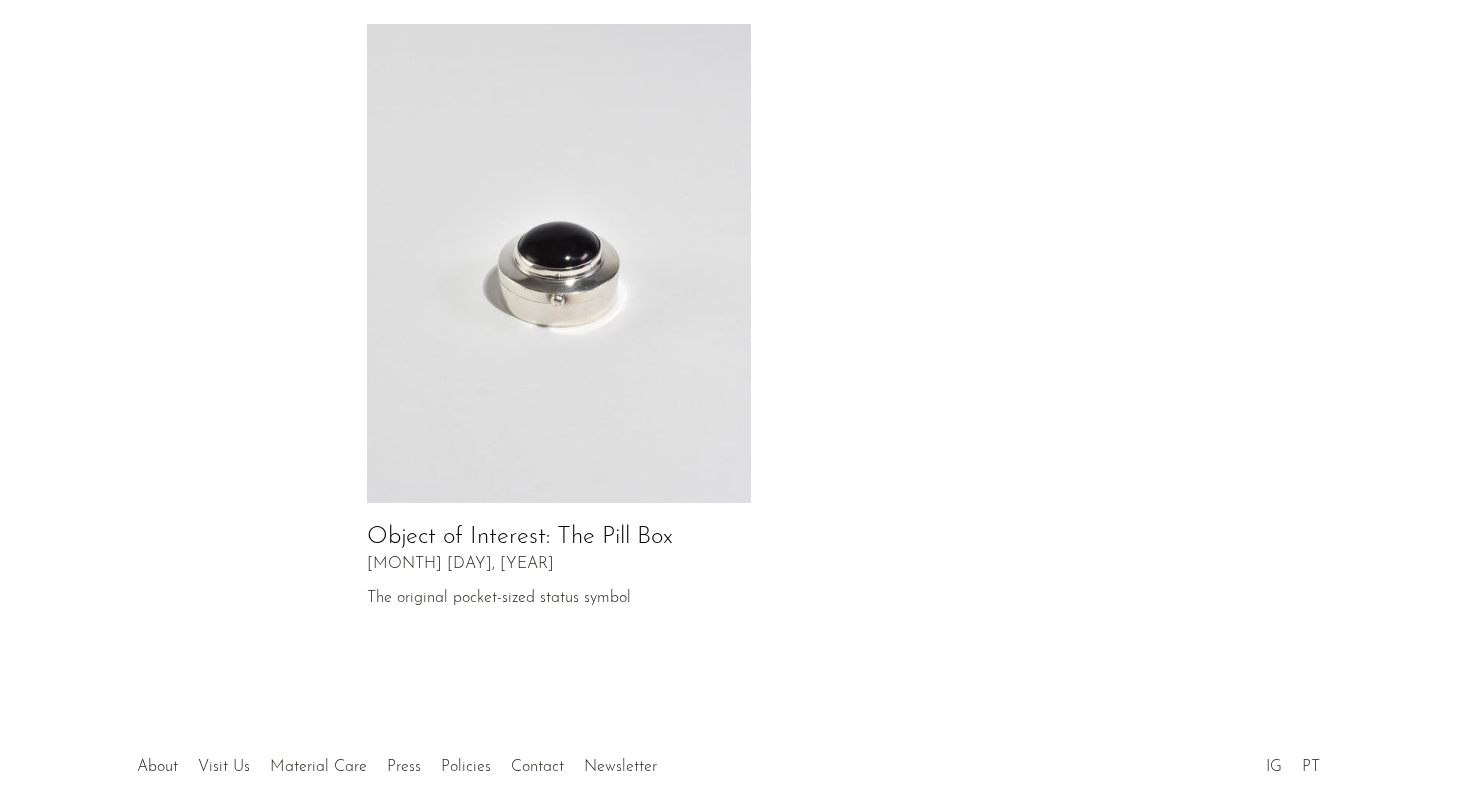 scroll, scrollTop: 985, scrollLeft: 0, axis: vertical 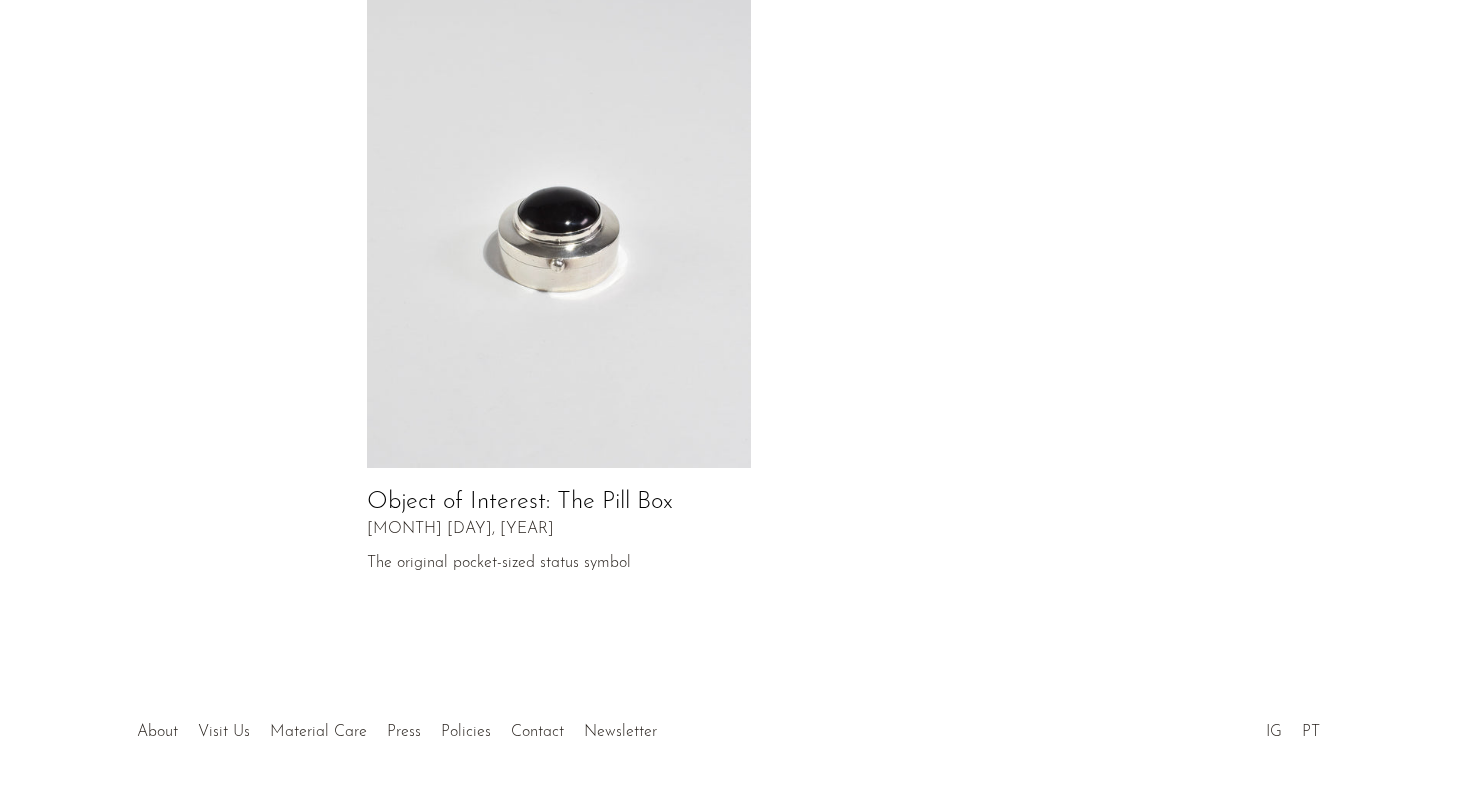 click at bounding box center (559, 229) 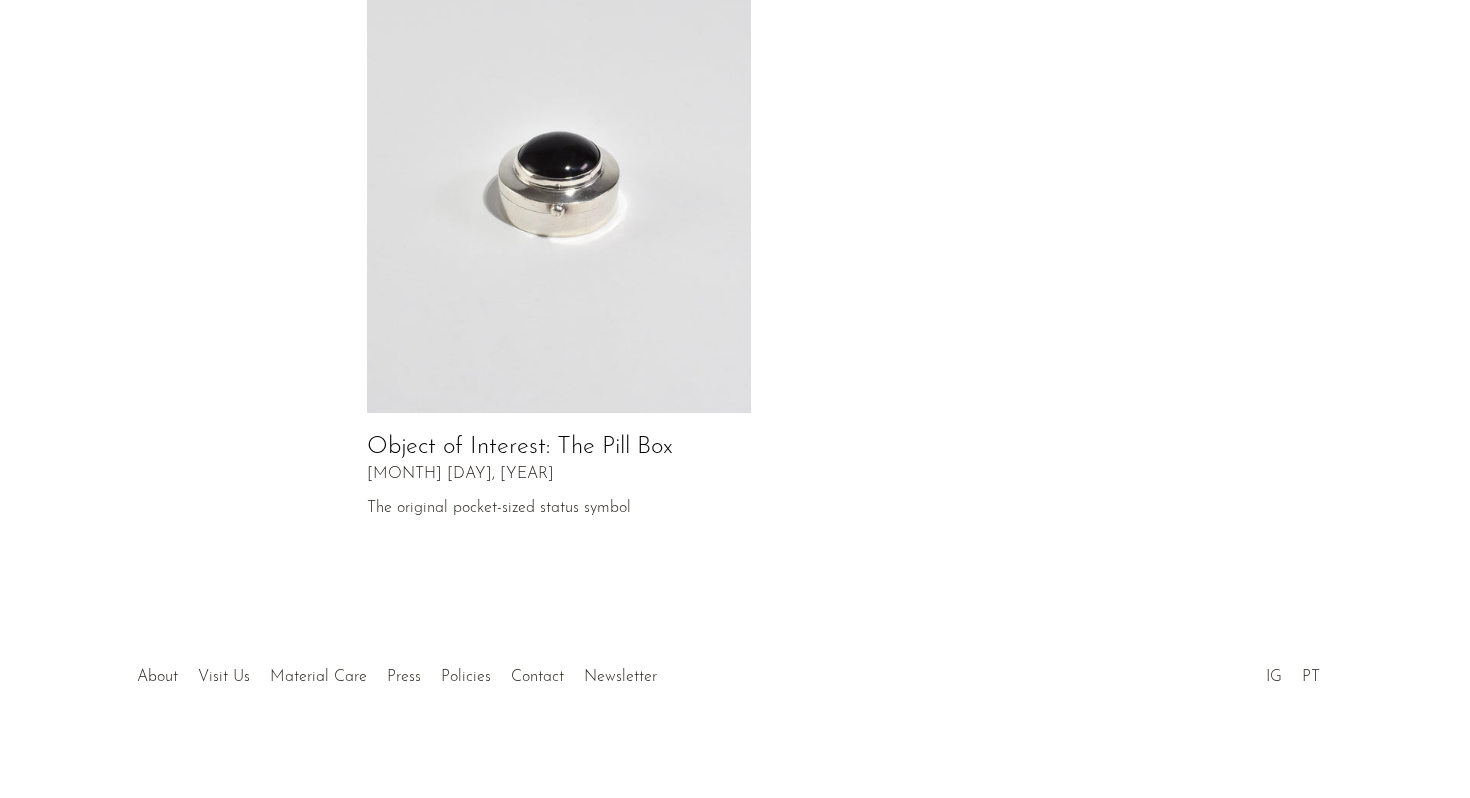 scroll, scrollTop: 1053, scrollLeft: 0, axis: vertical 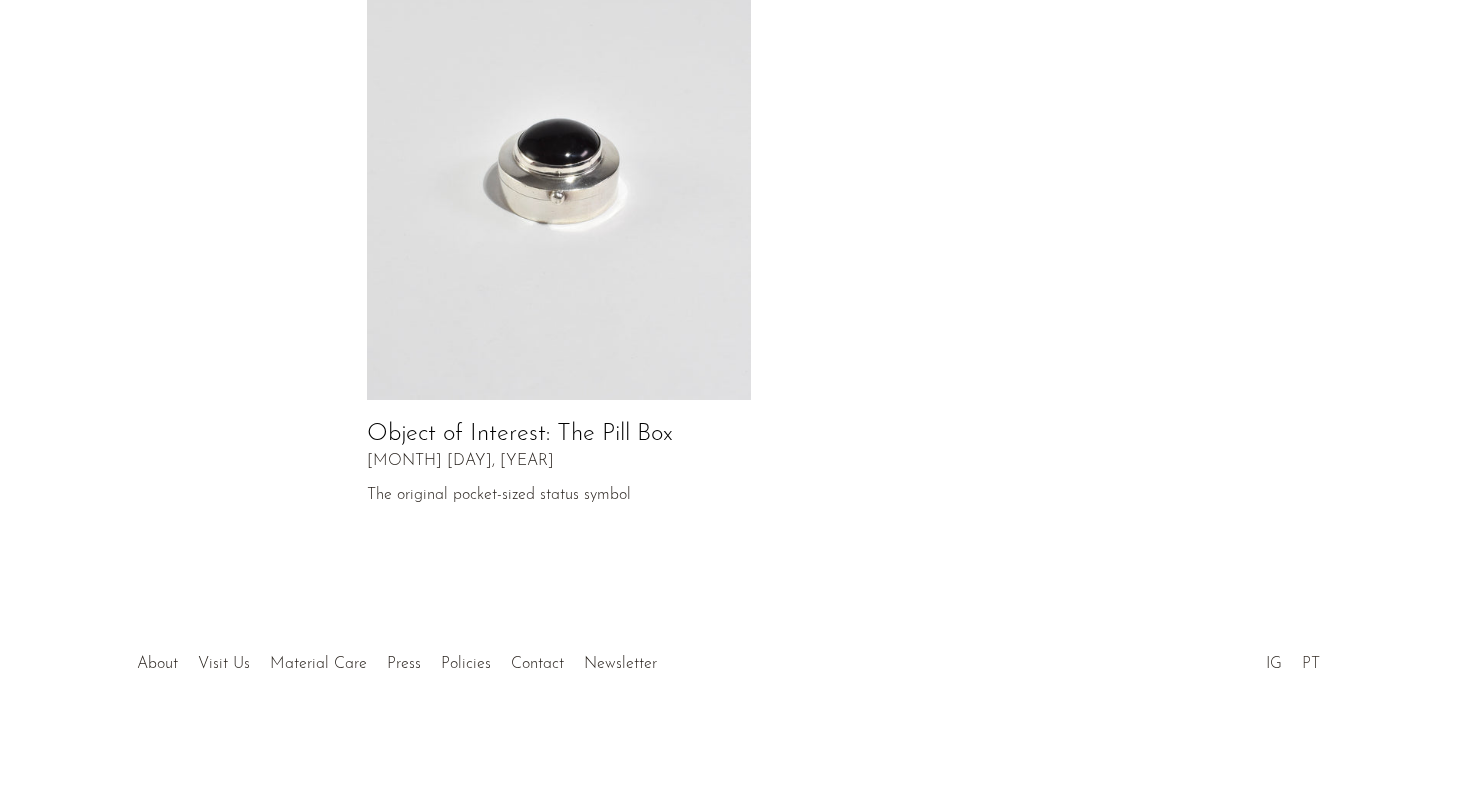 click on "PT" at bounding box center (1311, 664) 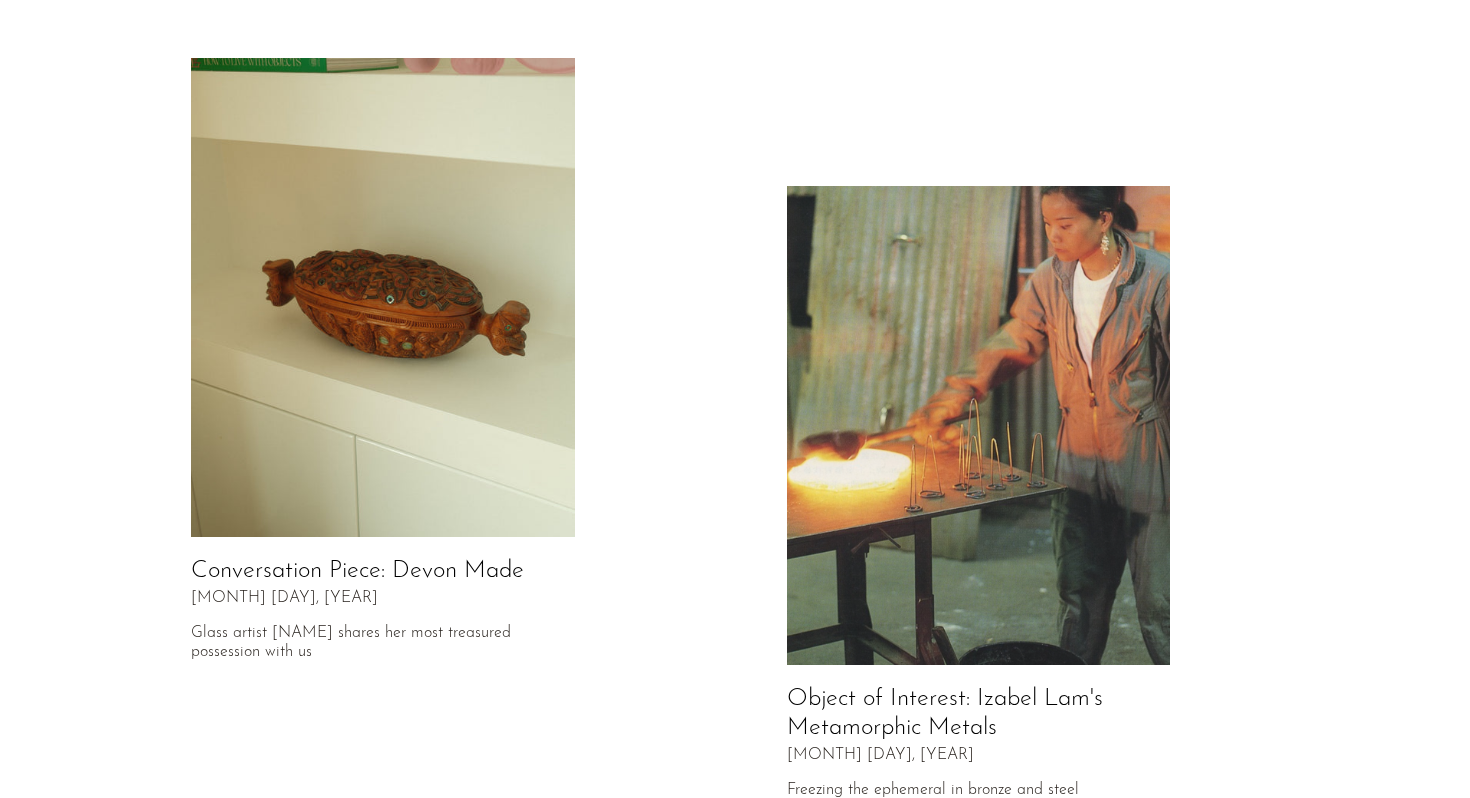 scroll, scrollTop: 0, scrollLeft: 0, axis: both 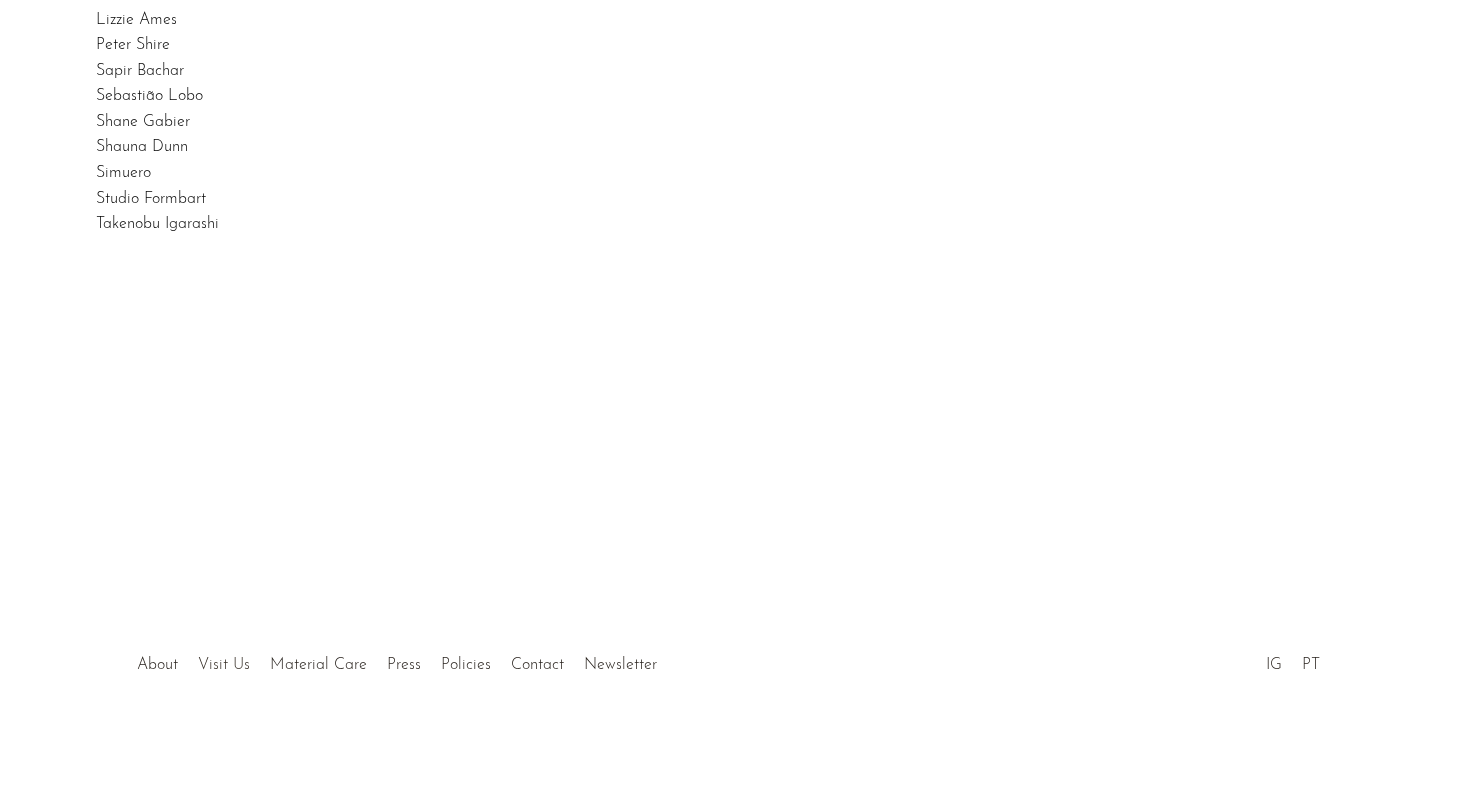 click on "Visit Us" at bounding box center (224, 665) 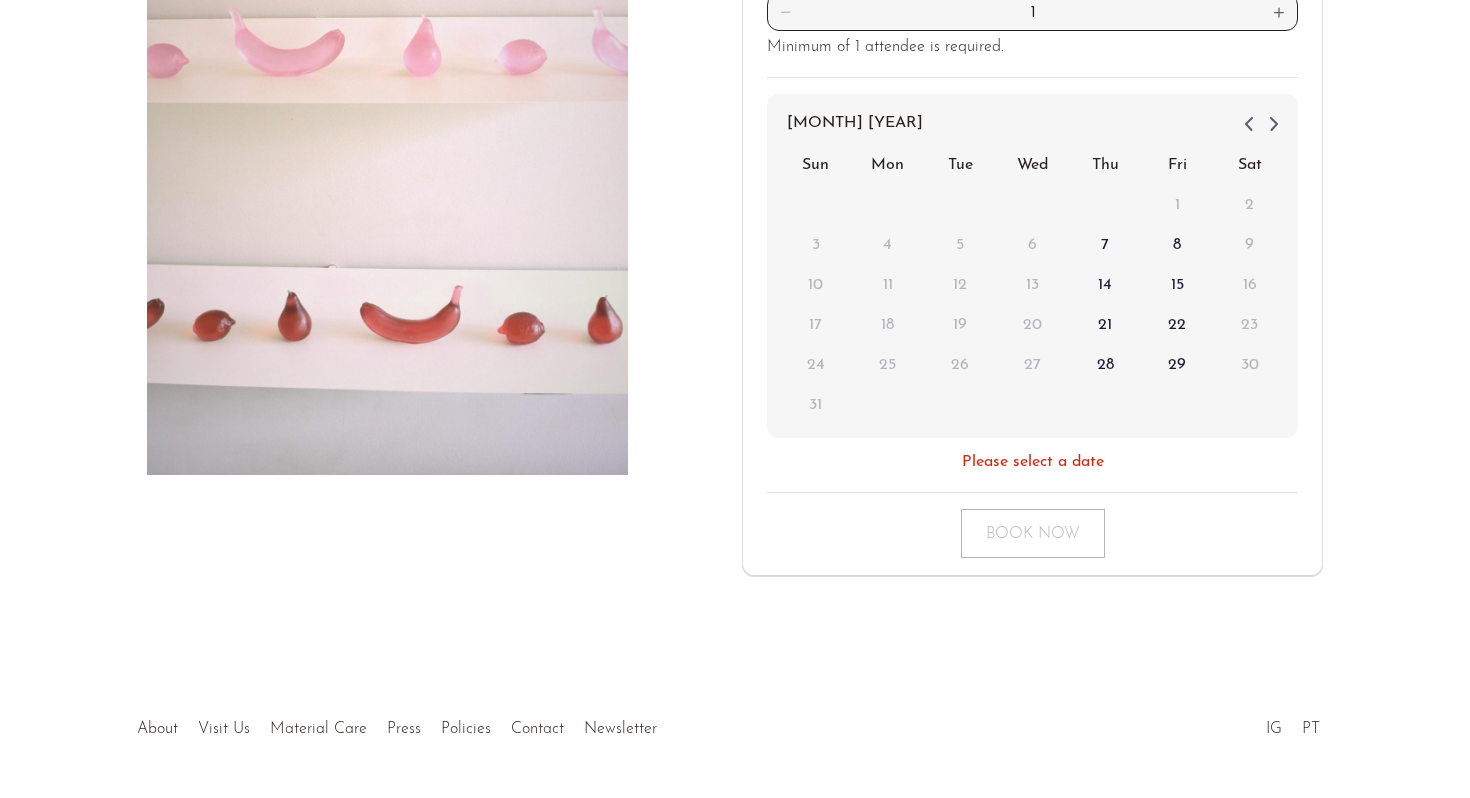 scroll, scrollTop: 447, scrollLeft: 0, axis: vertical 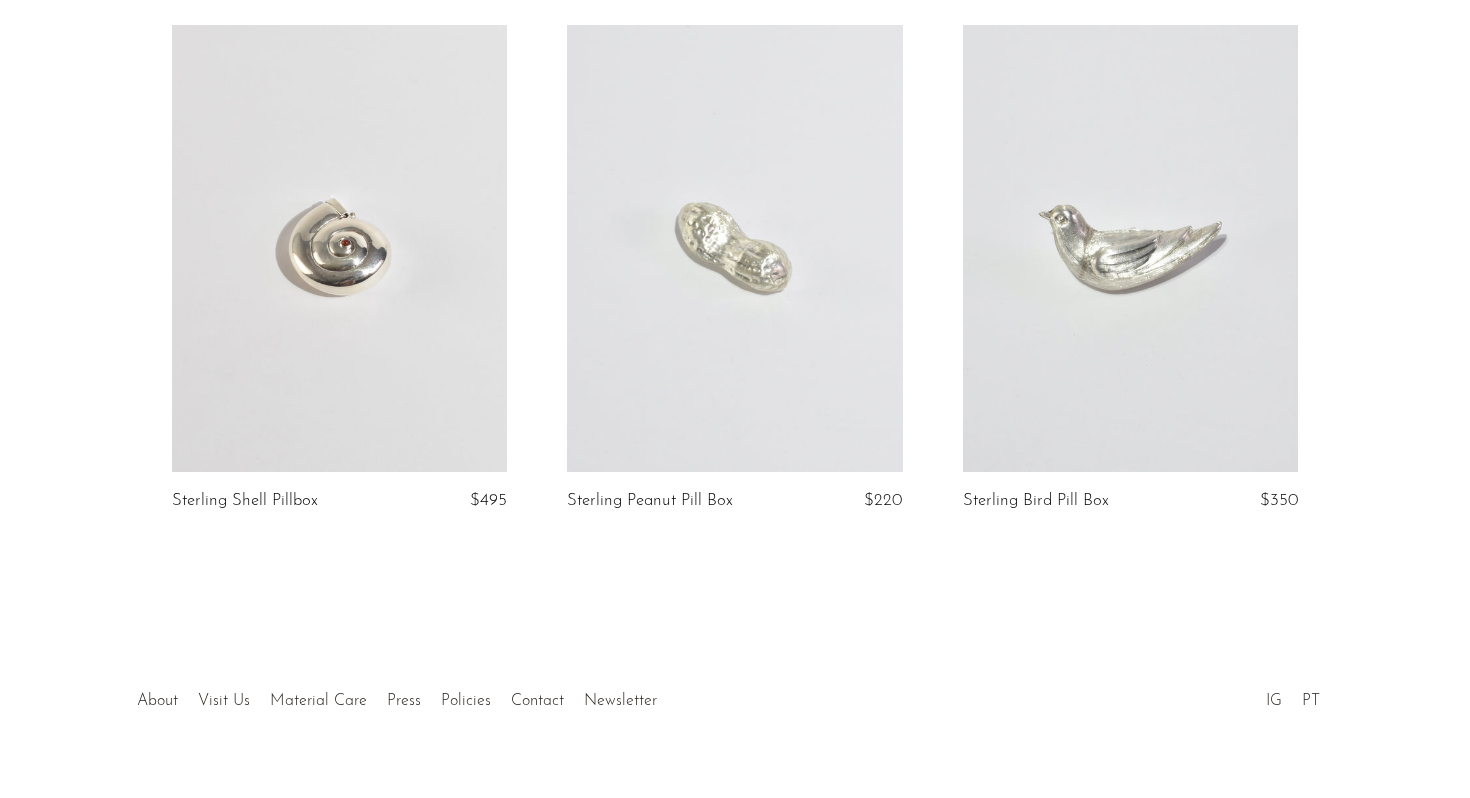 click at bounding box center (1130, 248) 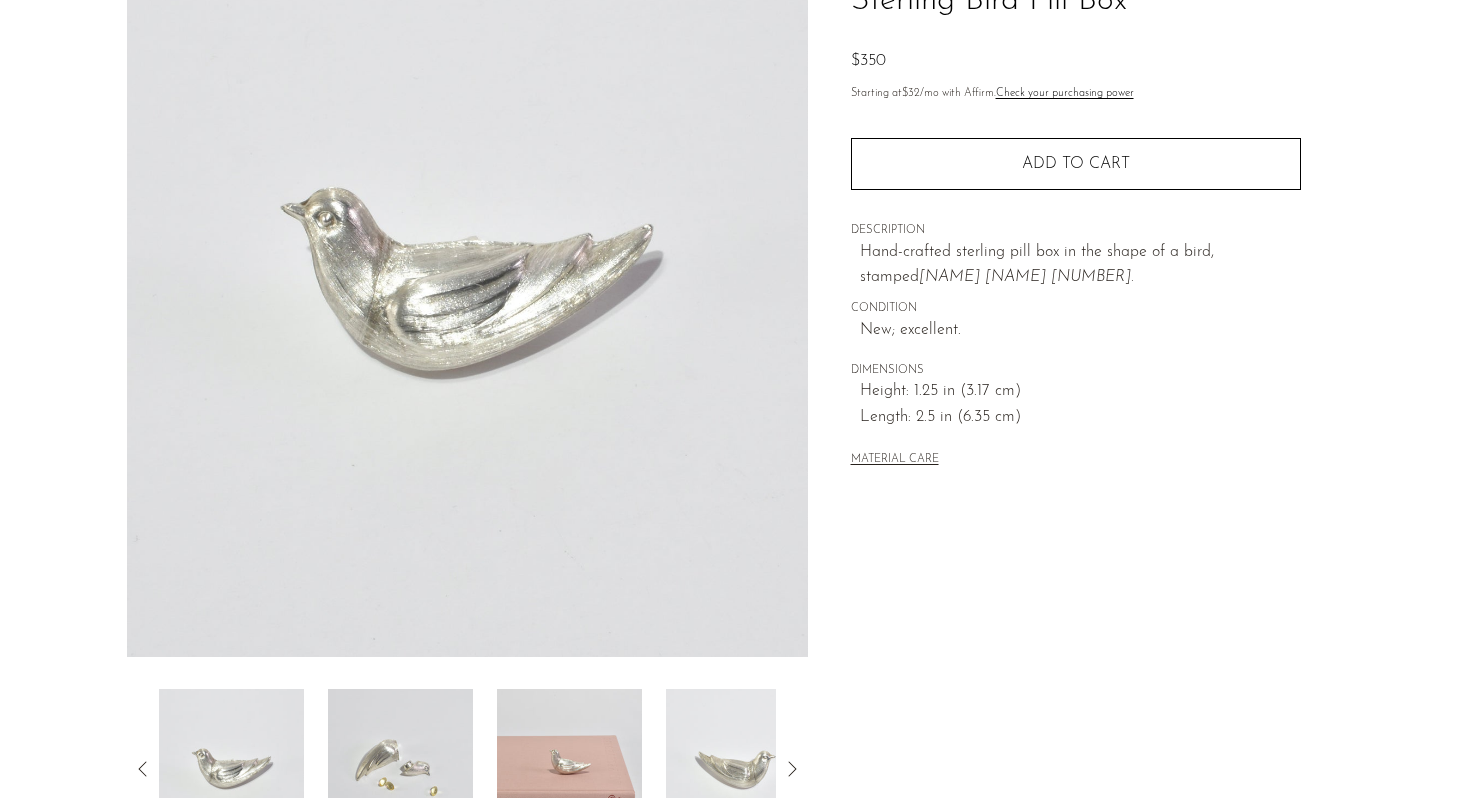 scroll, scrollTop: 504, scrollLeft: 0, axis: vertical 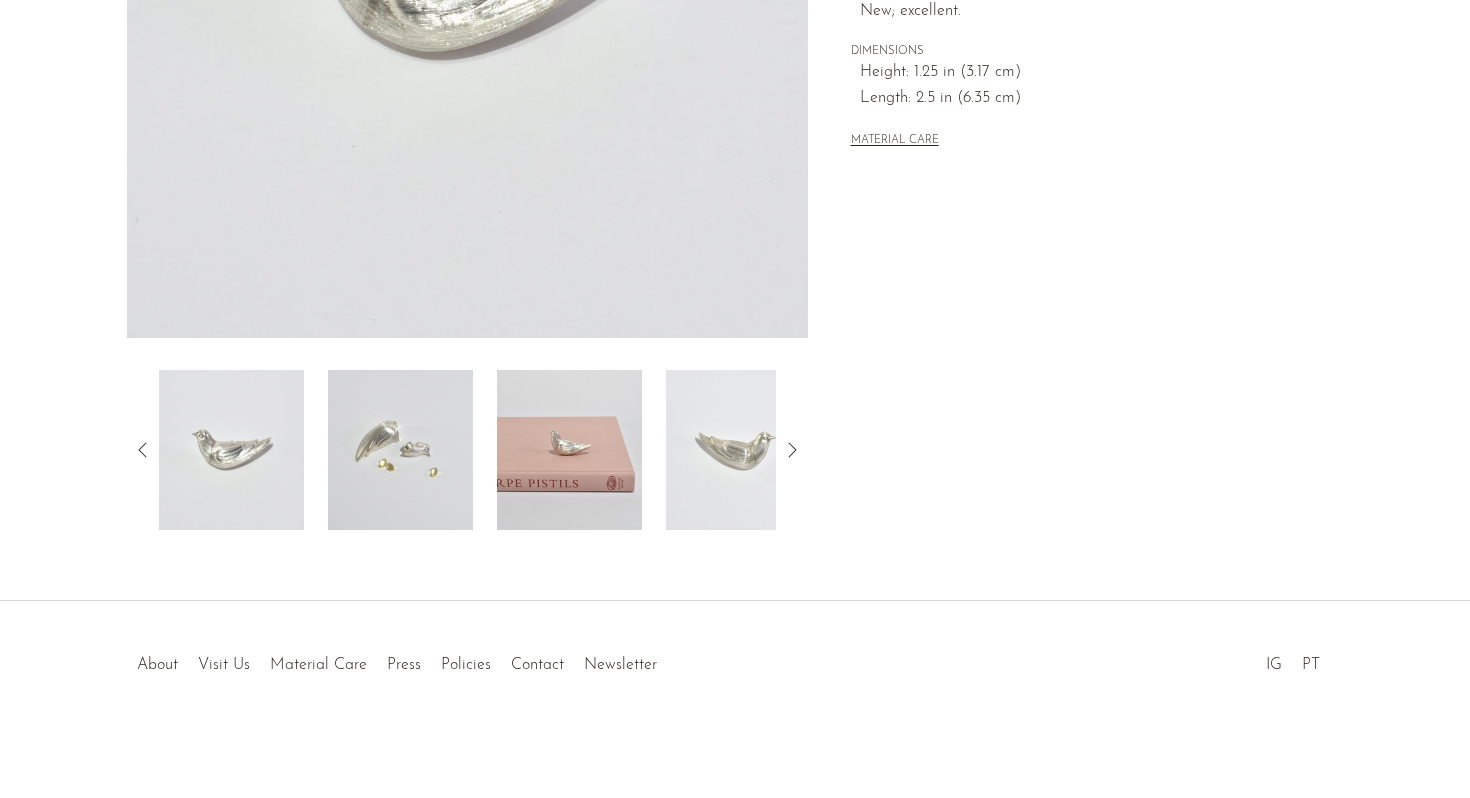 click at bounding box center (400, 450) 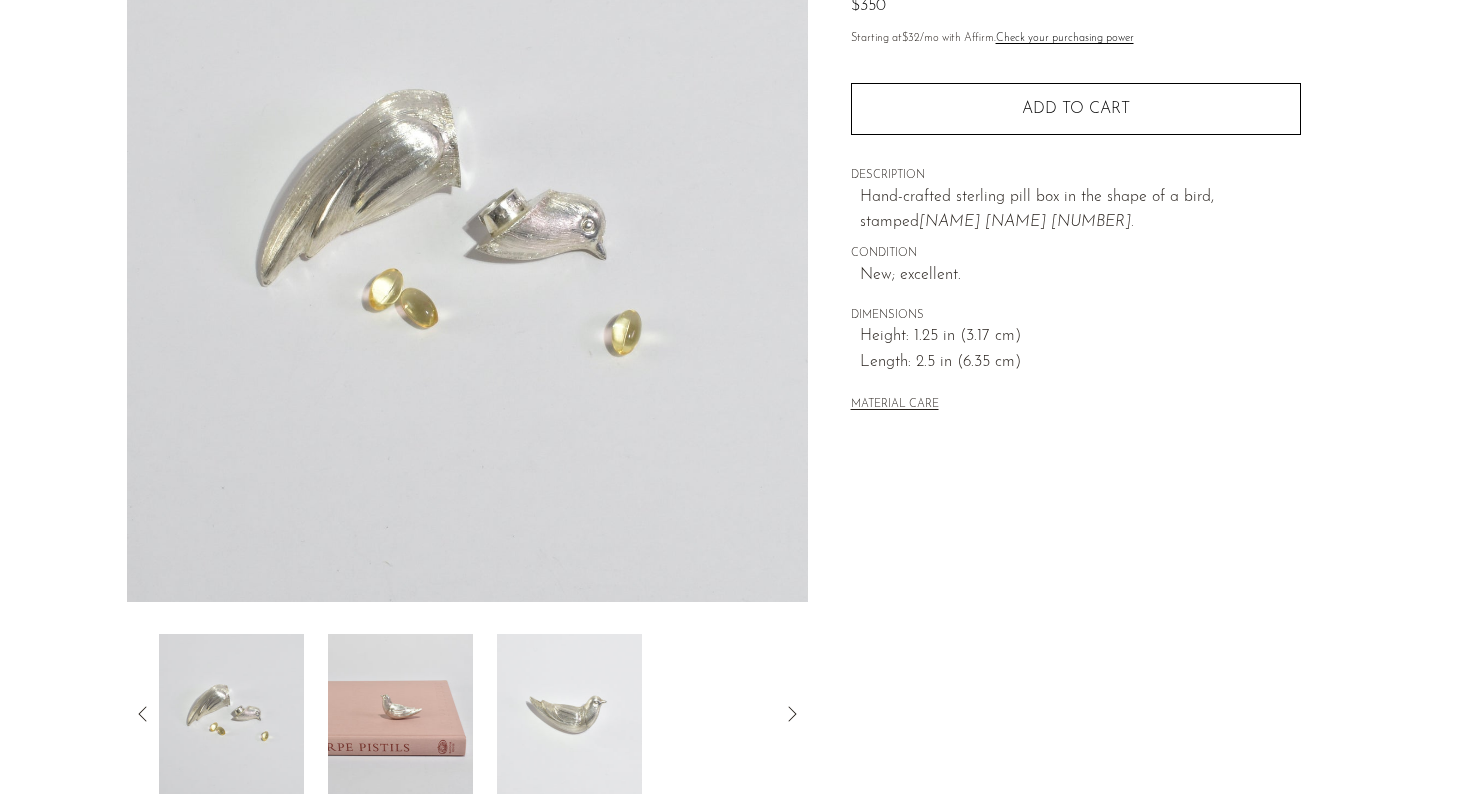 scroll, scrollTop: 446, scrollLeft: 0, axis: vertical 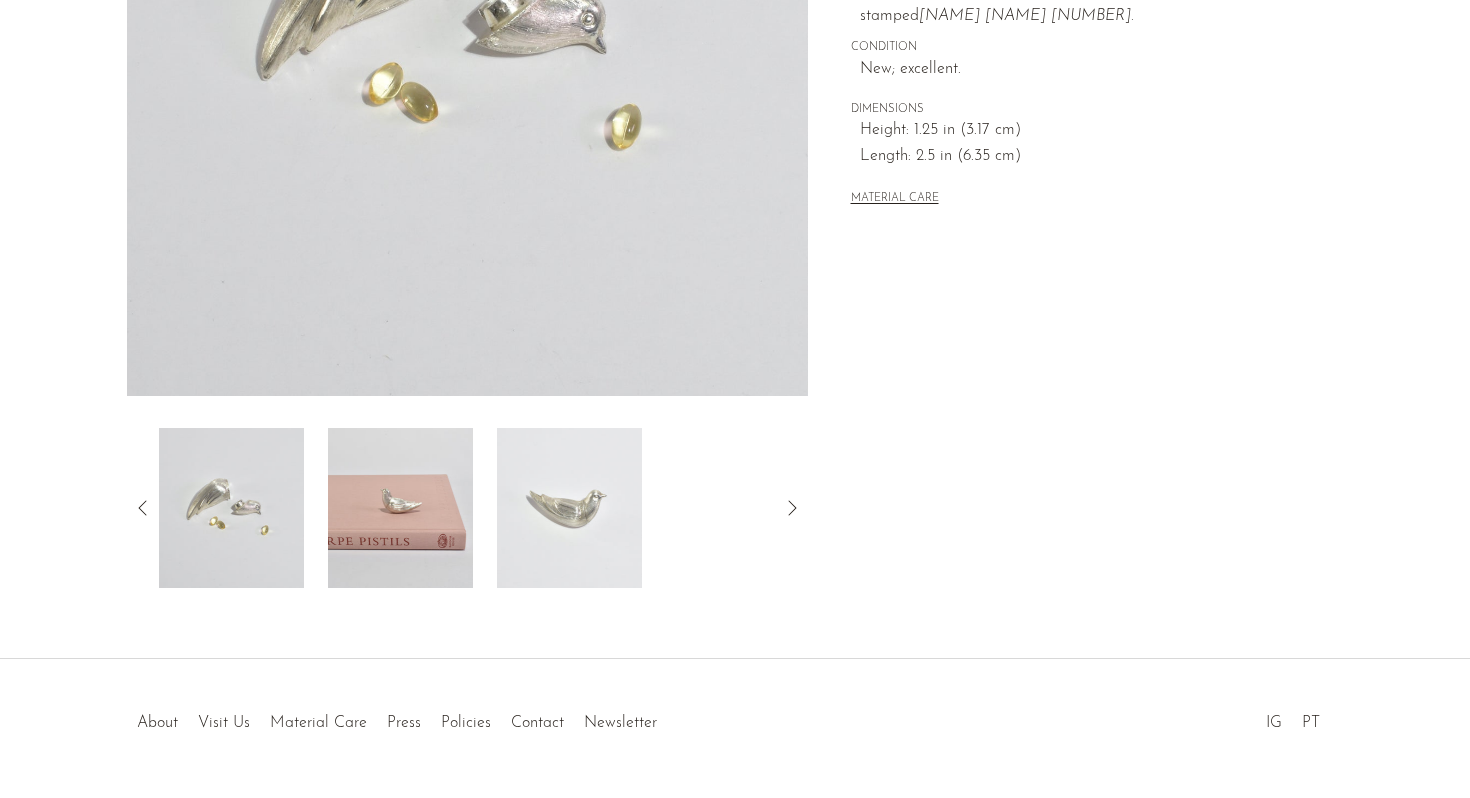 click at bounding box center (400, 508) 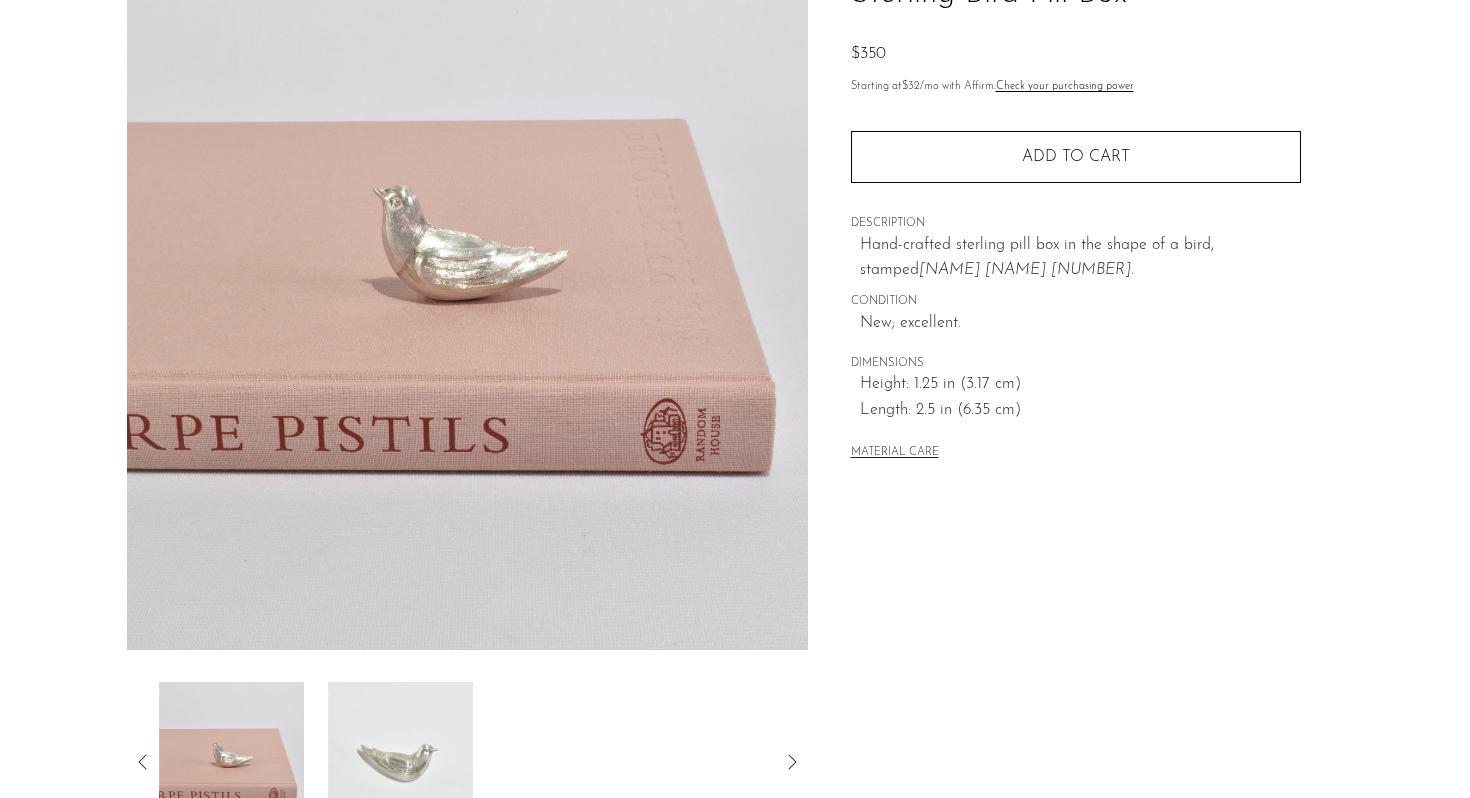 scroll, scrollTop: 164, scrollLeft: 0, axis: vertical 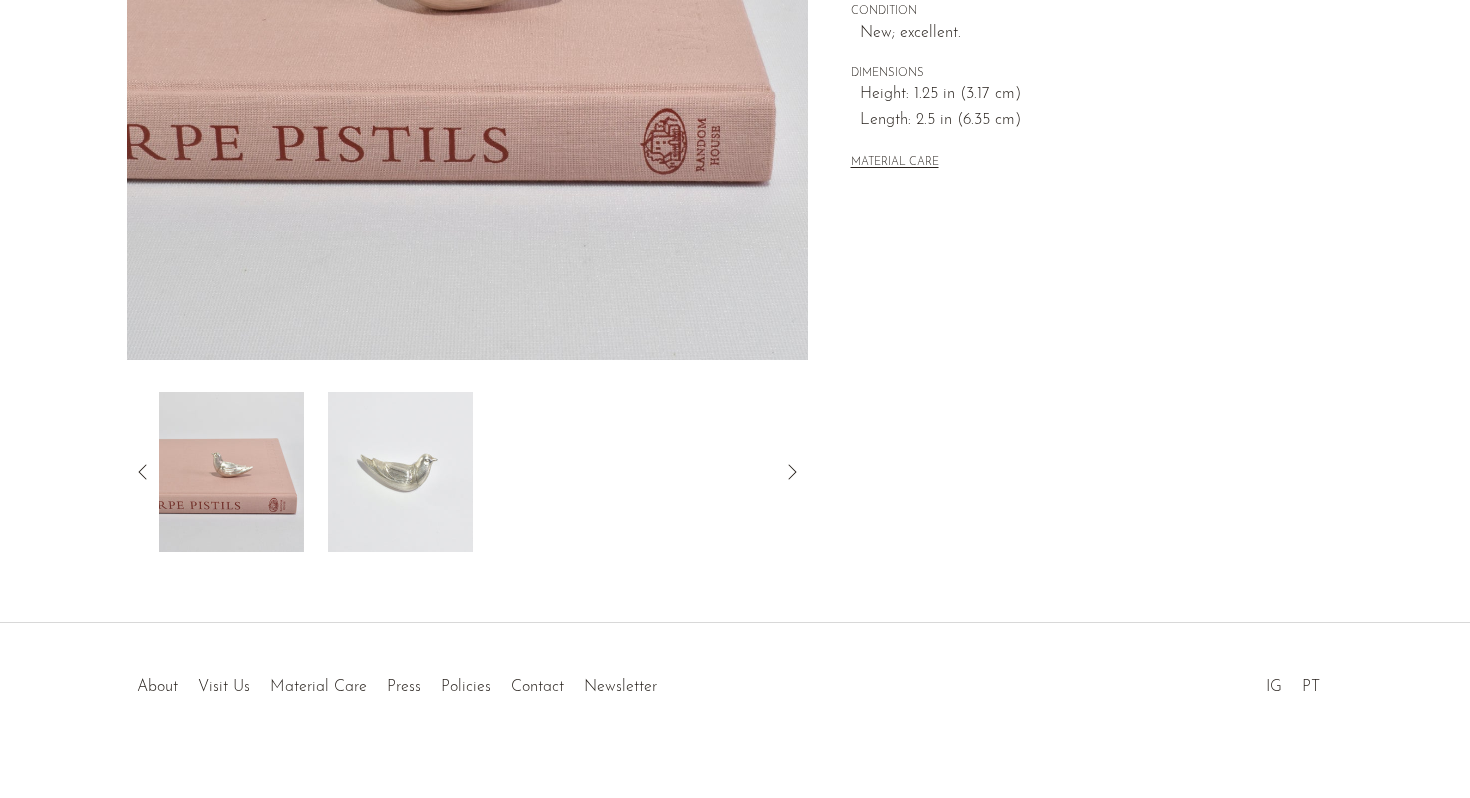 click at bounding box center (400, 472) 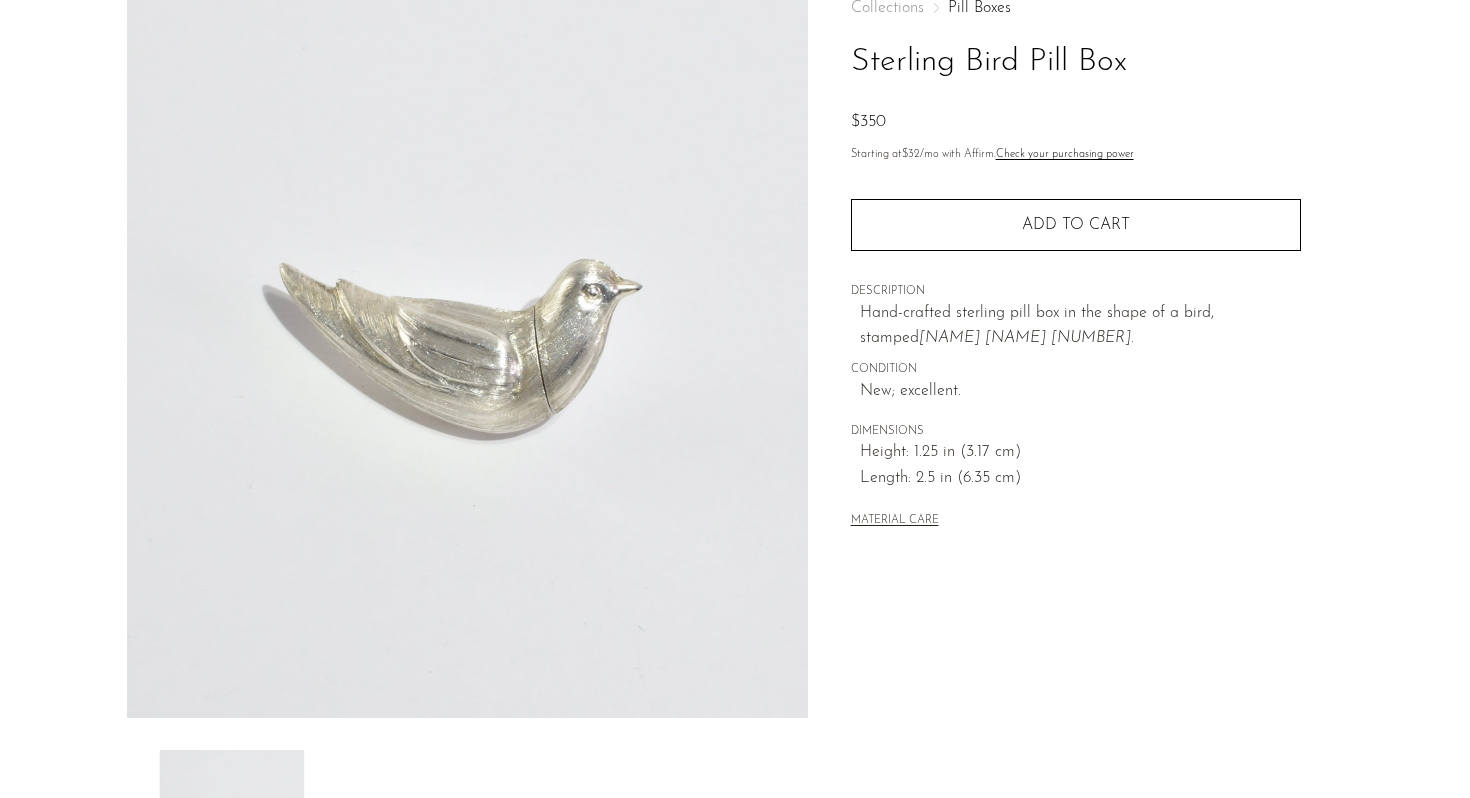 scroll, scrollTop: 0, scrollLeft: 0, axis: both 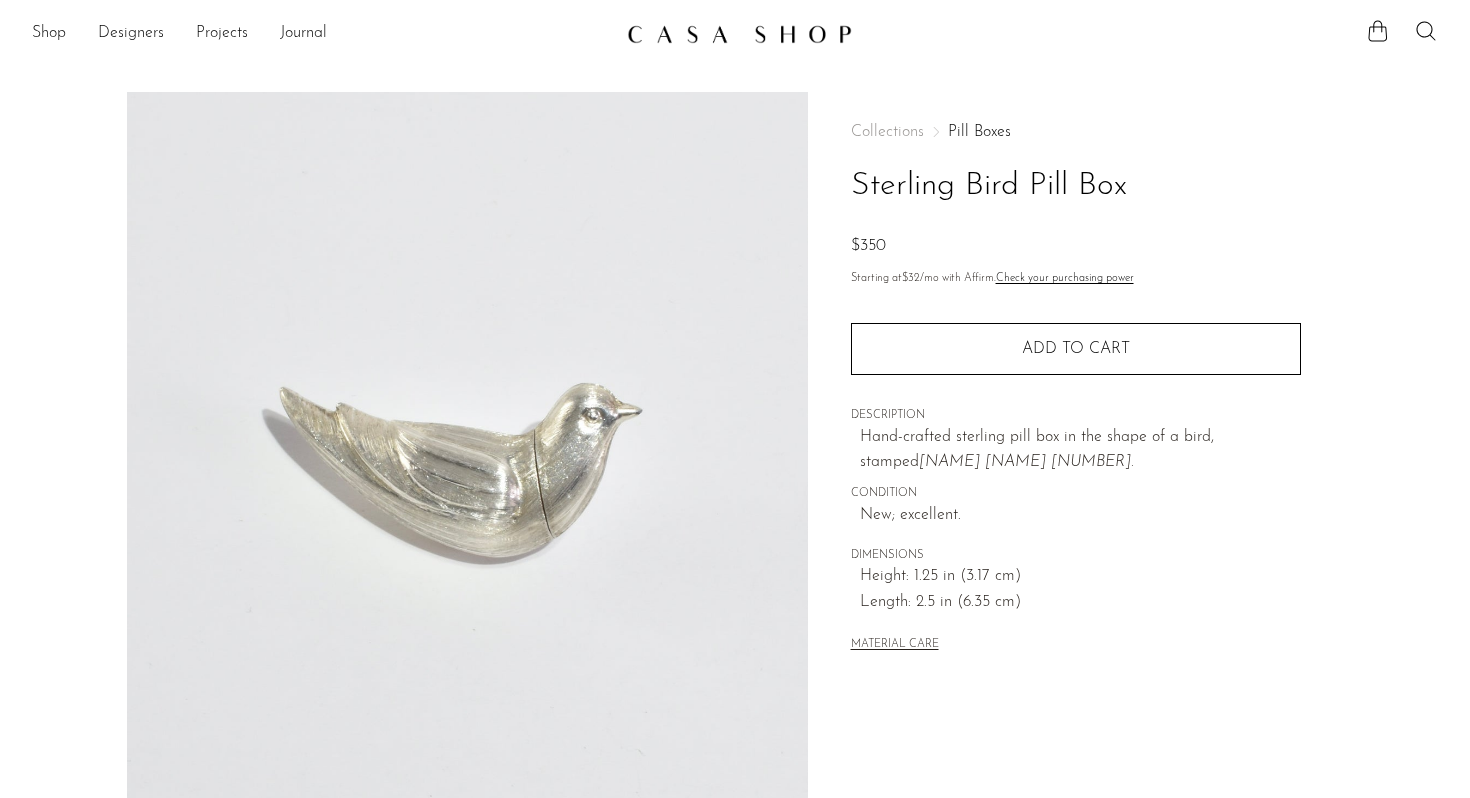 drag, startPoint x: 860, startPoint y: 185, endPoint x: 1144, endPoint y: 189, distance: 284.02817 